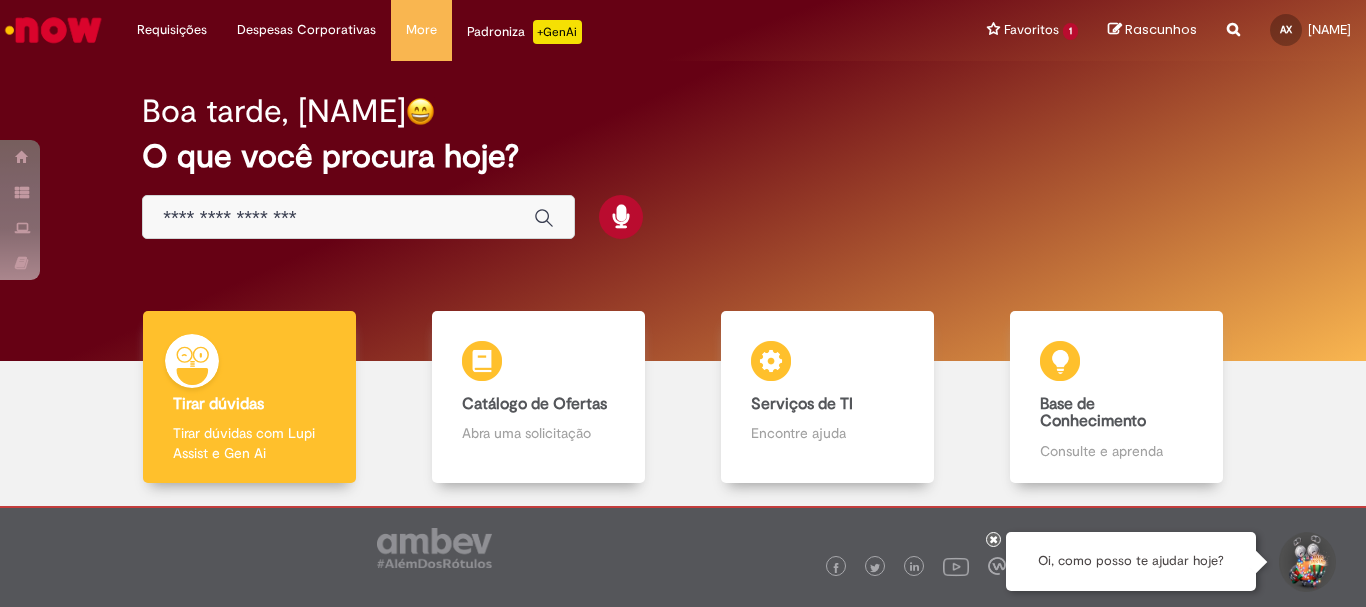 scroll, scrollTop: 0, scrollLeft: 0, axis: both 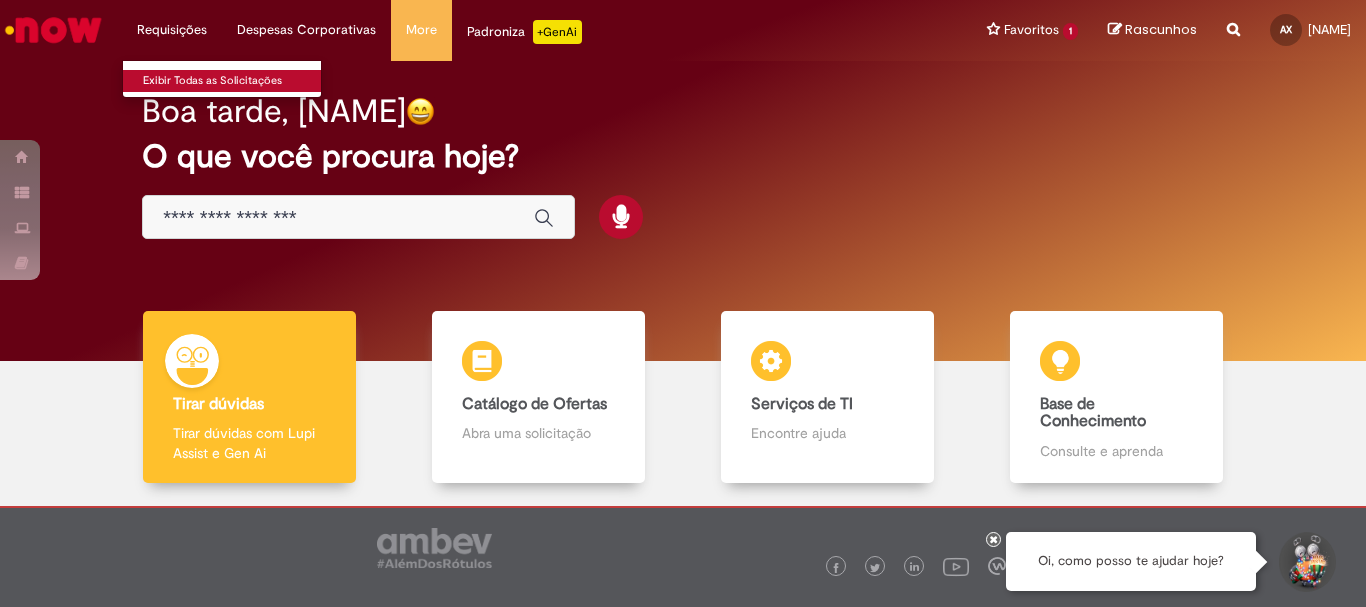 click on "Exibir Todas as Solicitações" at bounding box center (233, 81) 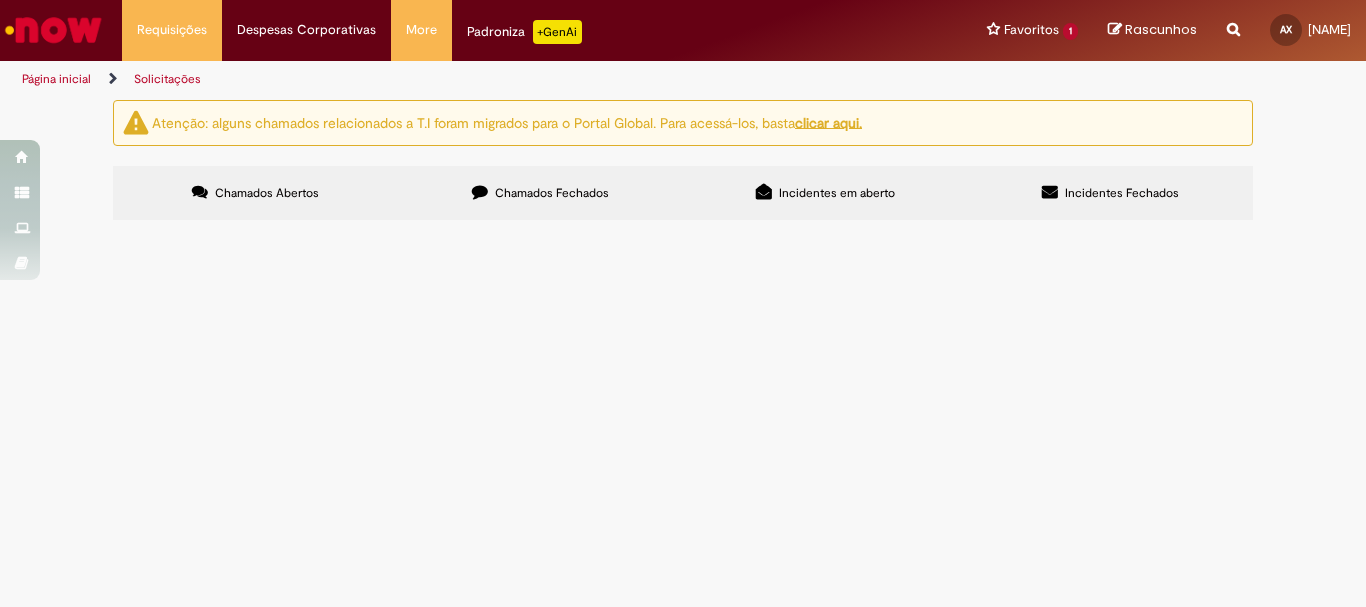 click on "Chamados Fechados" at bounding box center (540, 193) 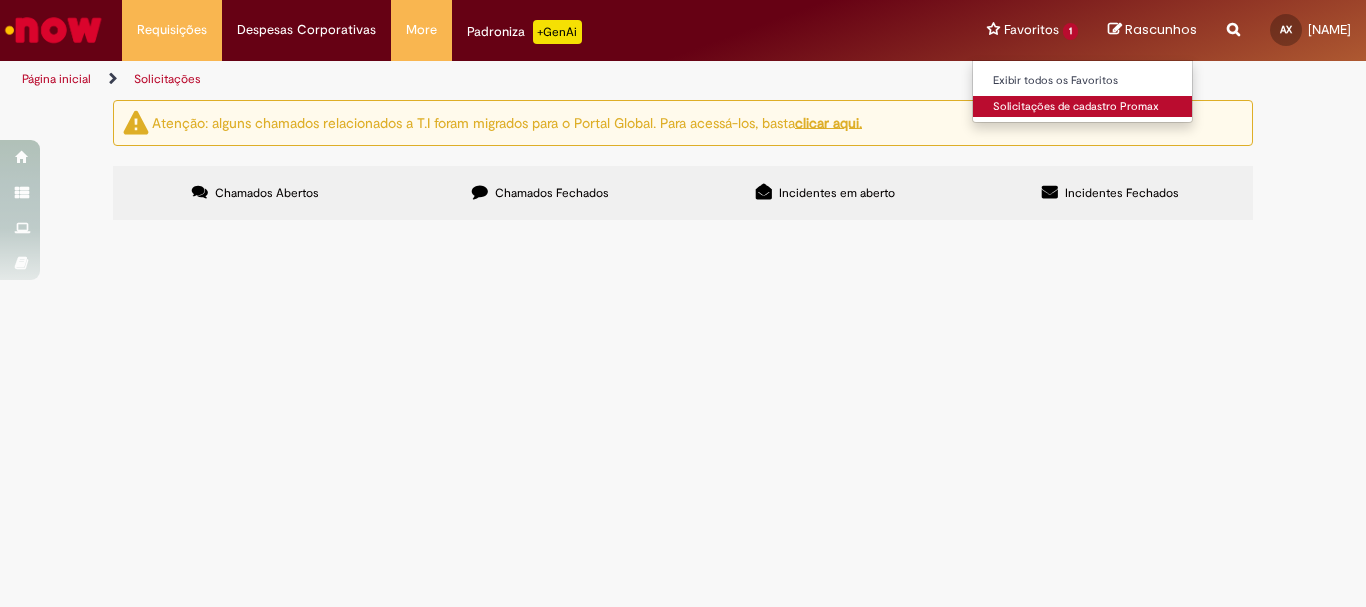 click on "Solicitações de cadastro Promax" at bounding box center [1083, 107] 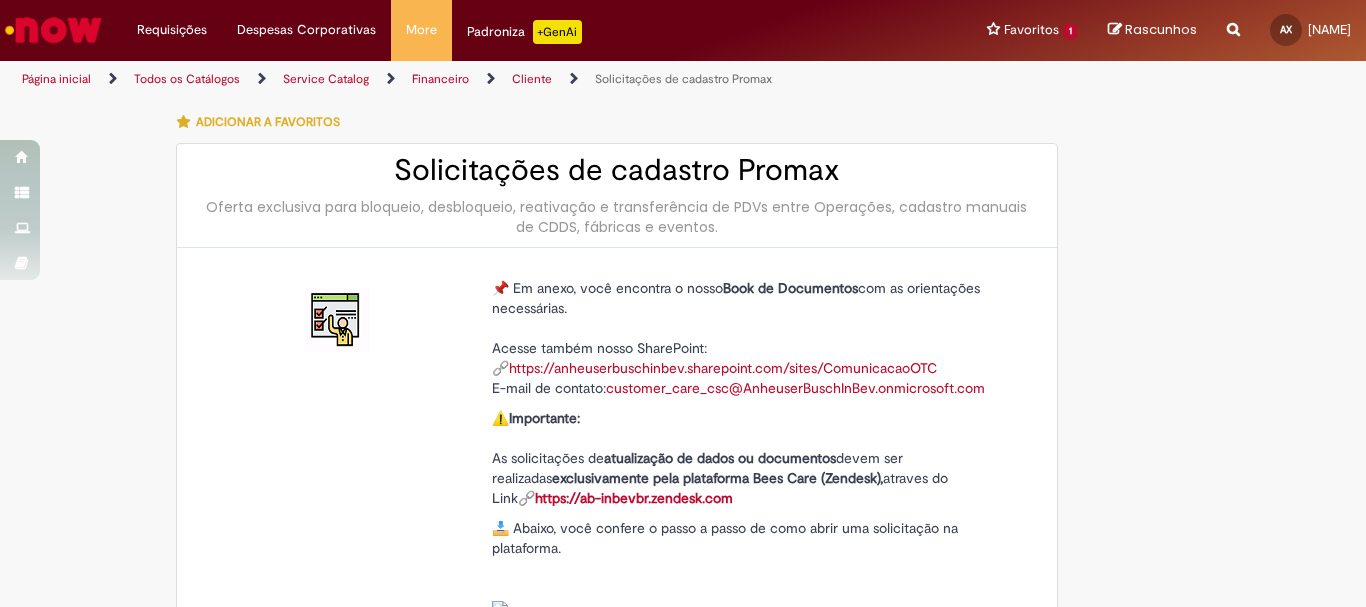 type on "**********" 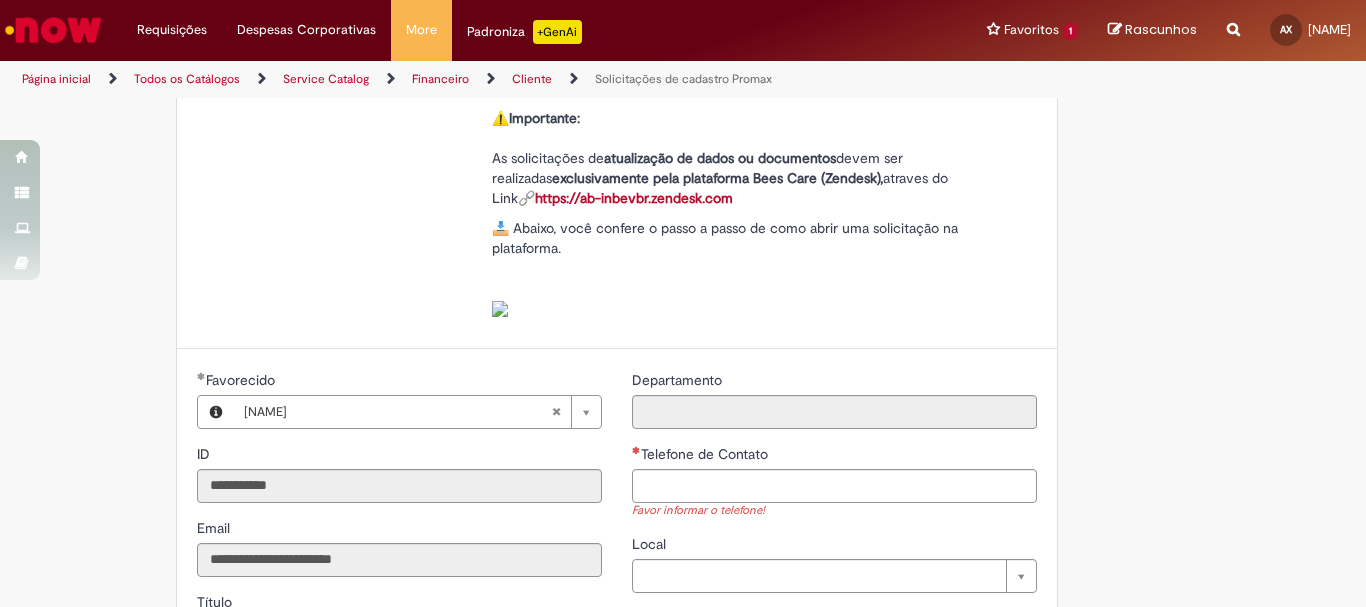 scroll, scrollTop: 400, scrollLeft: 0, axis: vertical 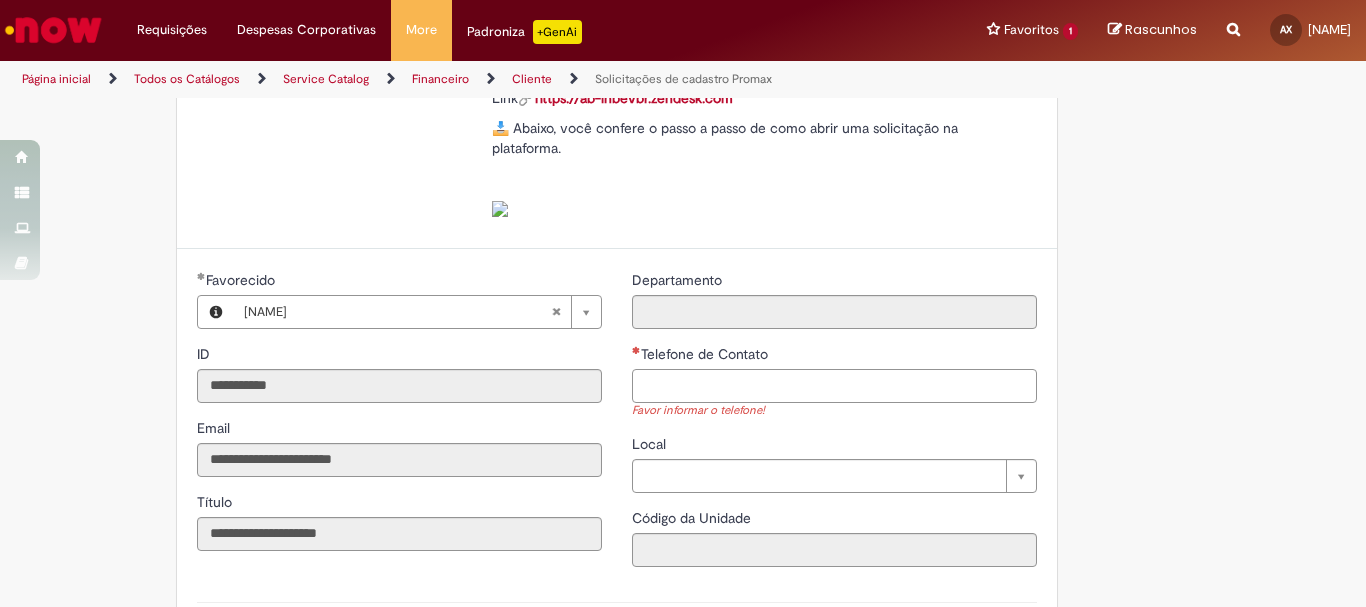 click on "Telefone de Contato" at bounding box center [834, 386] 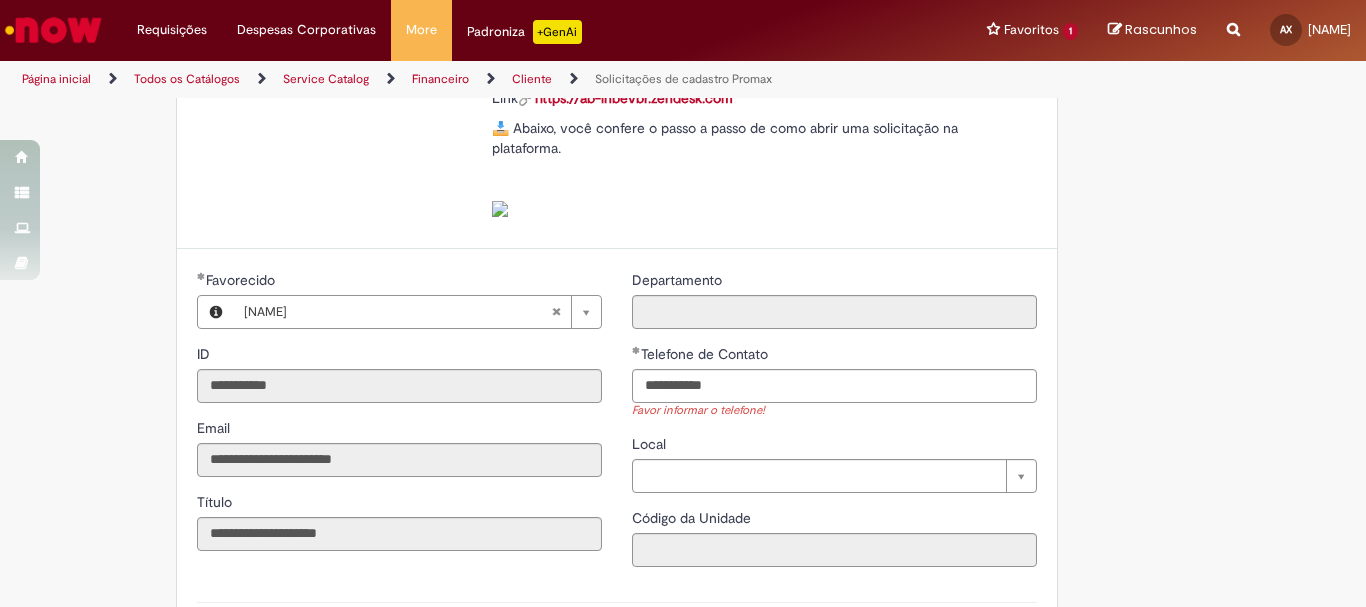type on "**********" 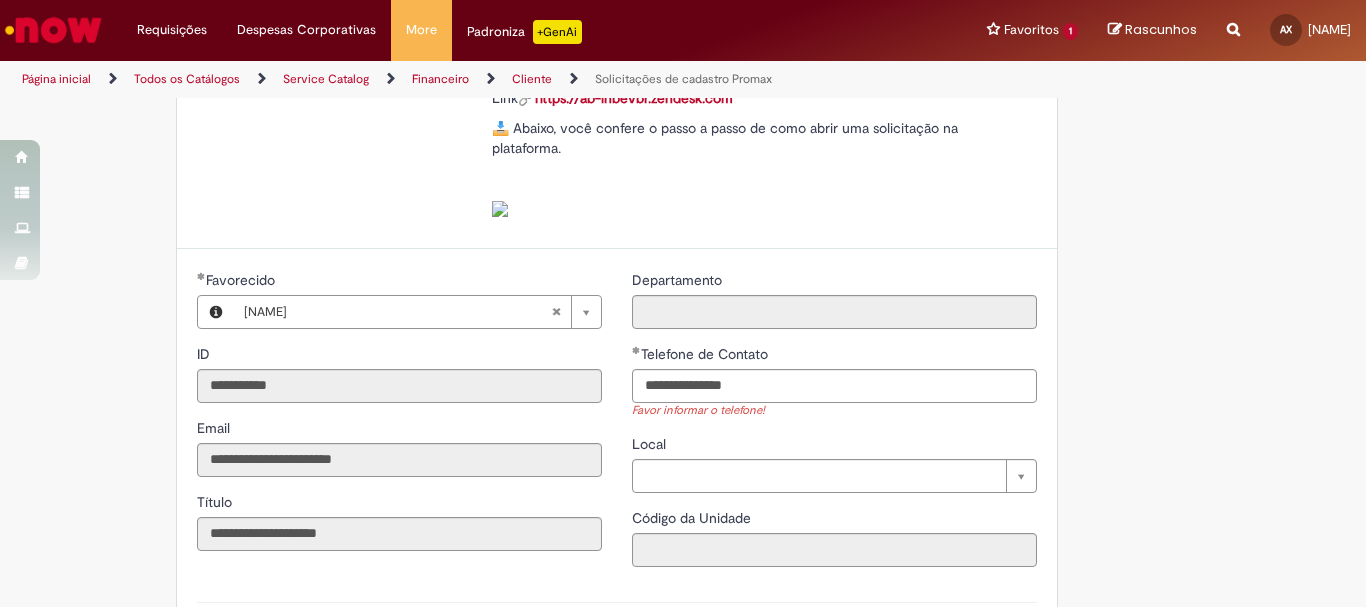 click on "Adicionar a Favoritos
Solicitações de cadastro Promax
Oferta exclusiva para bloqueio, desbloqueio, reativação e transferência de PDVs entre Operações, cadastro manuais de CDDS, fábricas e eventos.
📌 Em anexo, você encontra o nosso  Book de Documentos  com as orientações necessárias. Acesse também nosso SharePoint: 🔗  https://anheuserbuschinbev.sharepoint.com/sites/ComunicacaoOTC E-mail de contato:   [EMAIL]
⚠️  Importante: As solicitações de  atualização de dados ou documentos  devem ser realizadas  exclusivamente pela plataforma Bees Care (Zendesk),  atraves do Link 🔗  https://ab-inbevbr.zendesk.com
📥 Abaixo, você confere o passo a passo de como abrir uma solicitação na plataforma.
SAP Interim Country Code ** Favorecido" at bounding box center (683, 471) 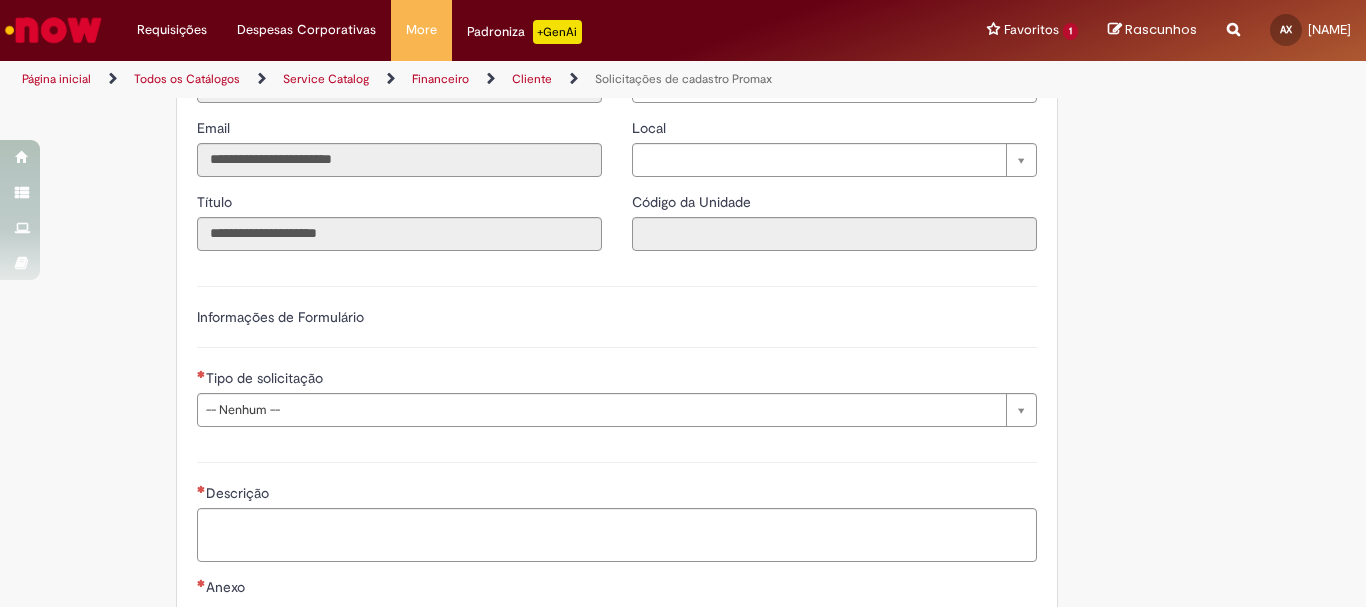 scroll, scrollTop: 800, scrollLeft: 0, axis: vertical 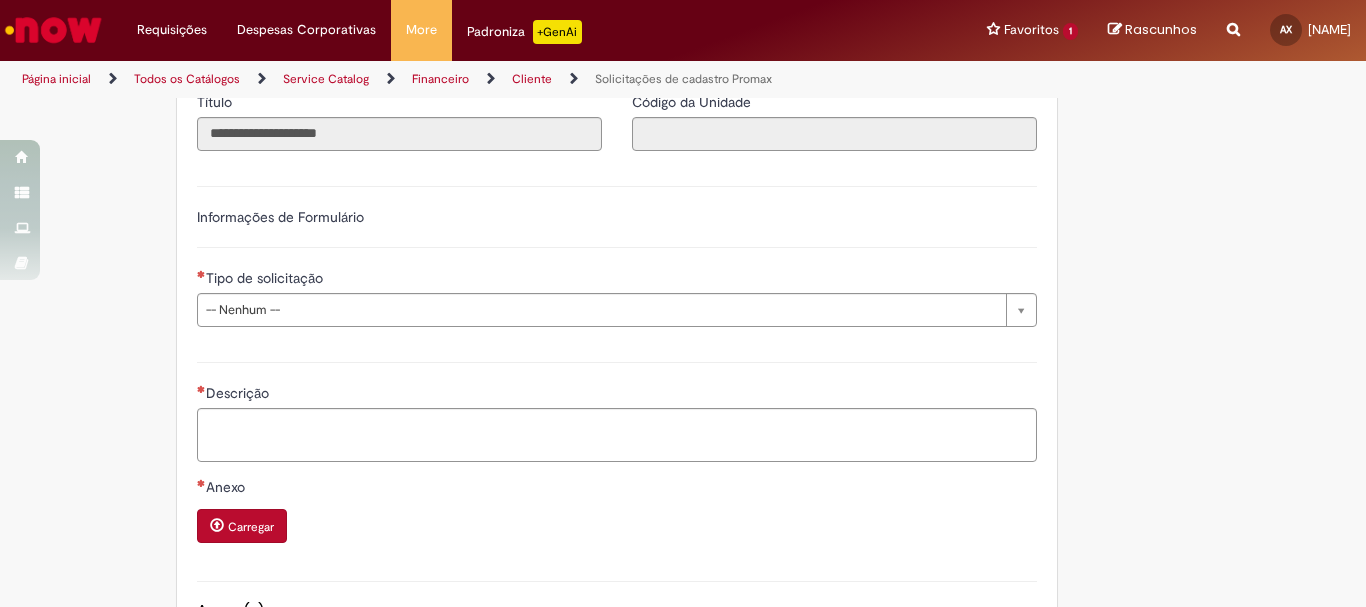 click on "Descrição" at bounding box center [617, 409] 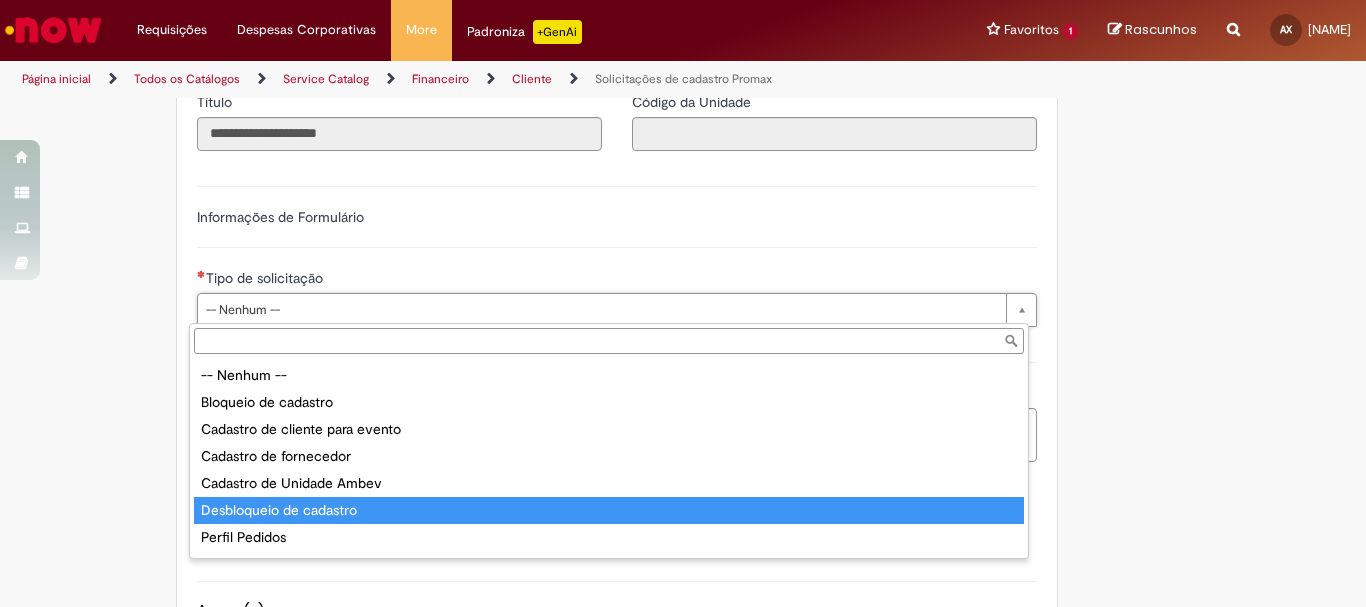 scroll, scrollTop: 78, scrollLeft: 0, axis: vertical 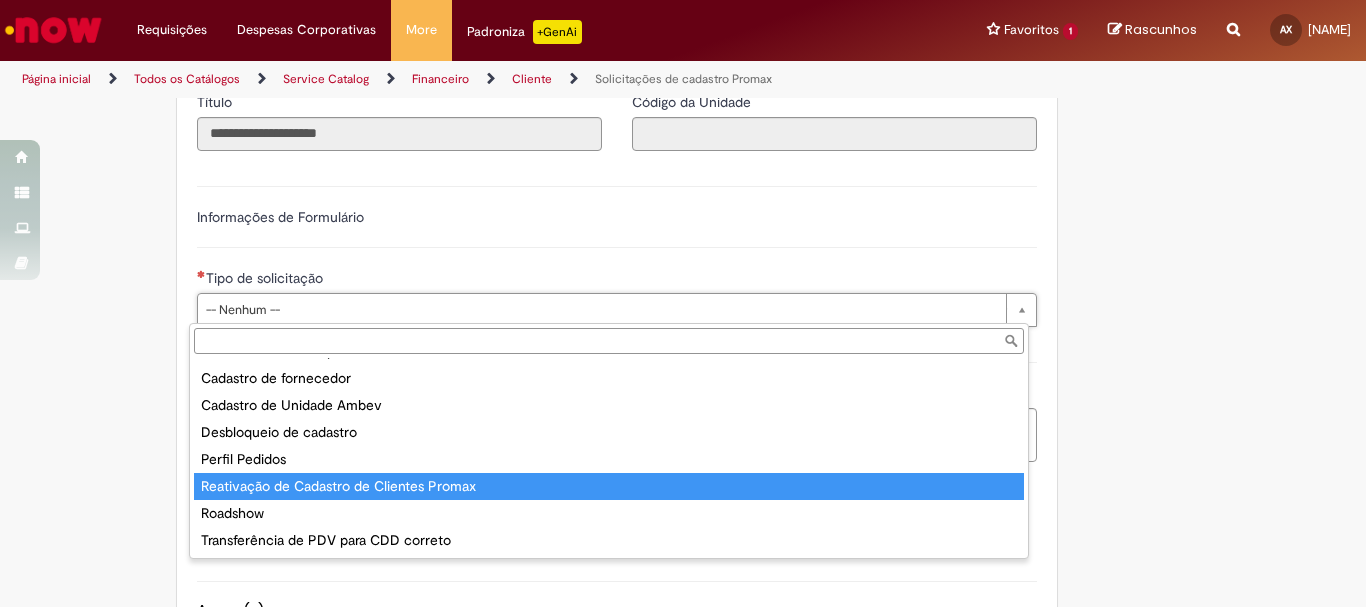 type on "**********" 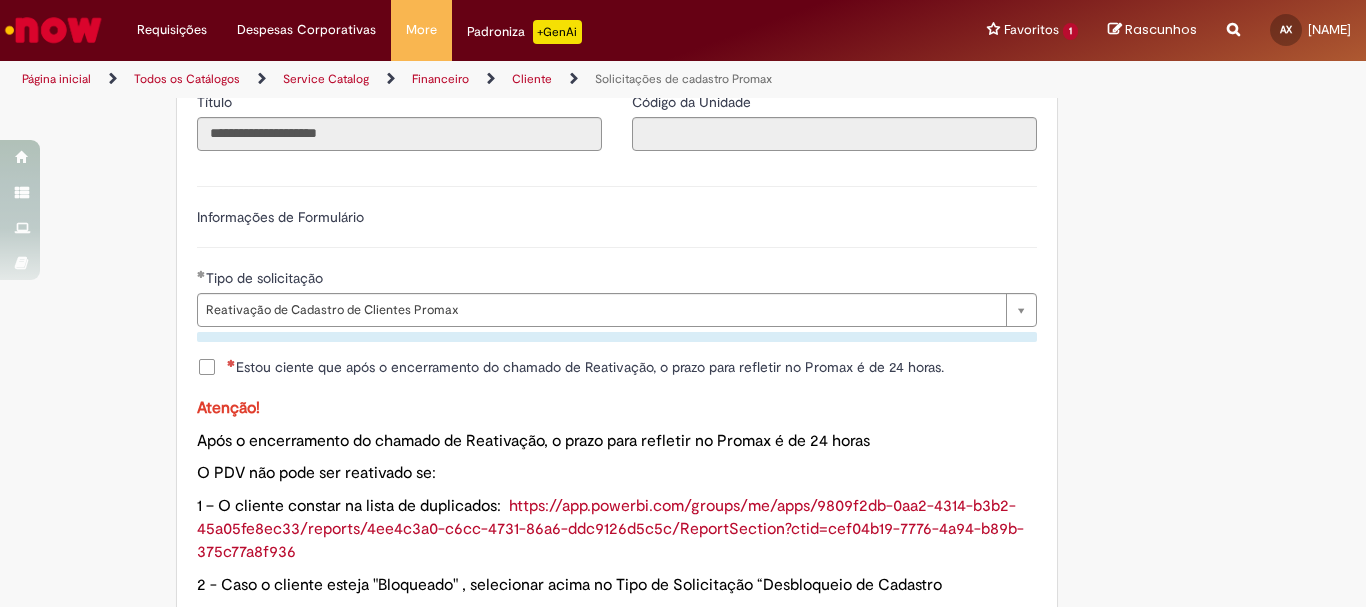 click on "Estou ciente que após o encerramento do chamado de Reativação, o prazo para refletir no Promax é de 24 horas." at bounding box center [585, 367] 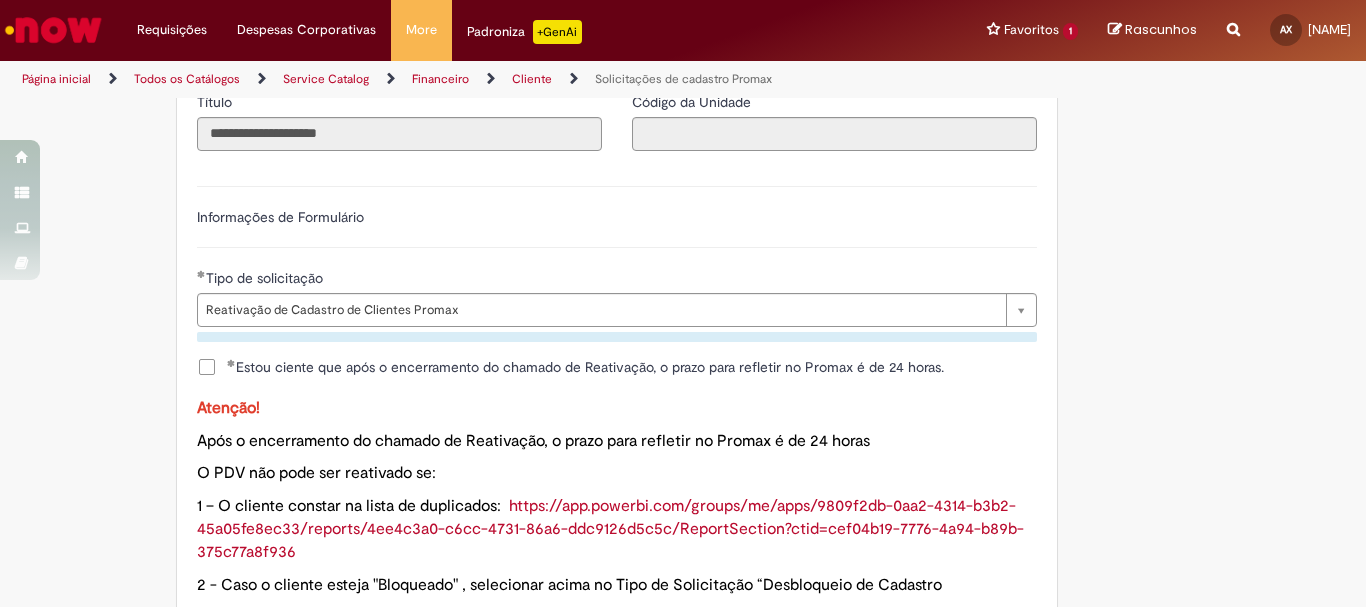 scroll, scrollTop: 1200, scrollLeft: 0, axis: vertical 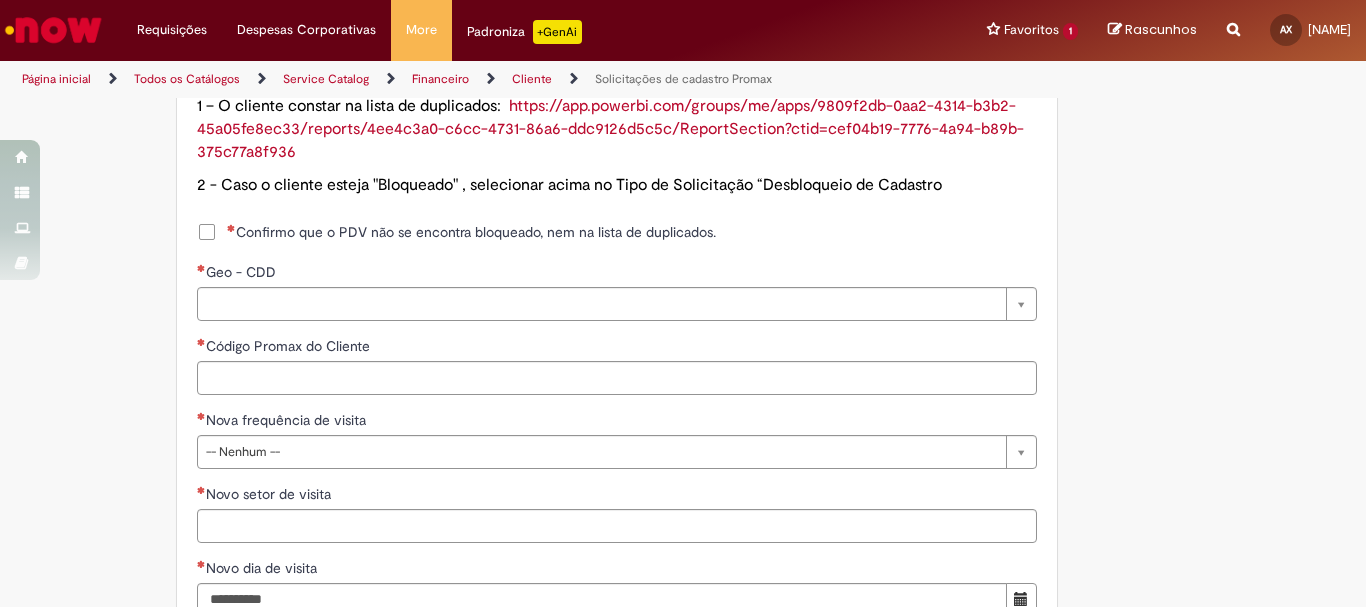 click on "**********" at bounding box center (617, 244) 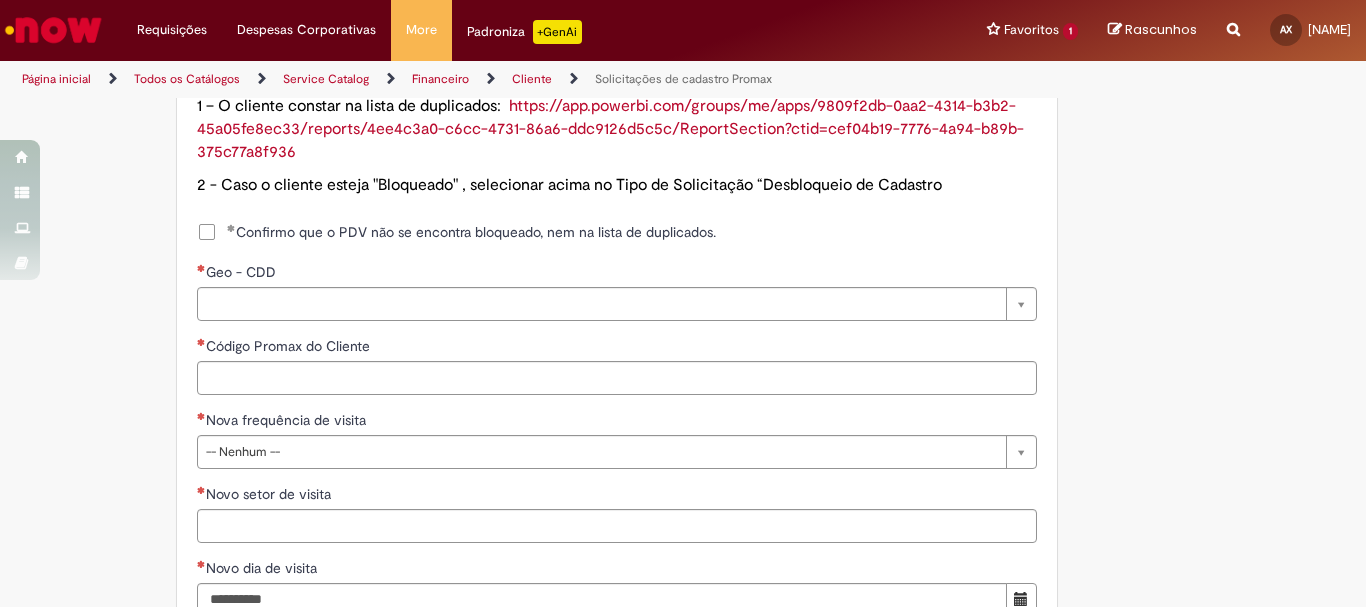 drag, startPoint x: 960, startPoint y: 303, endPoint x: 950, endPoint y: 306, distance: 10.440307 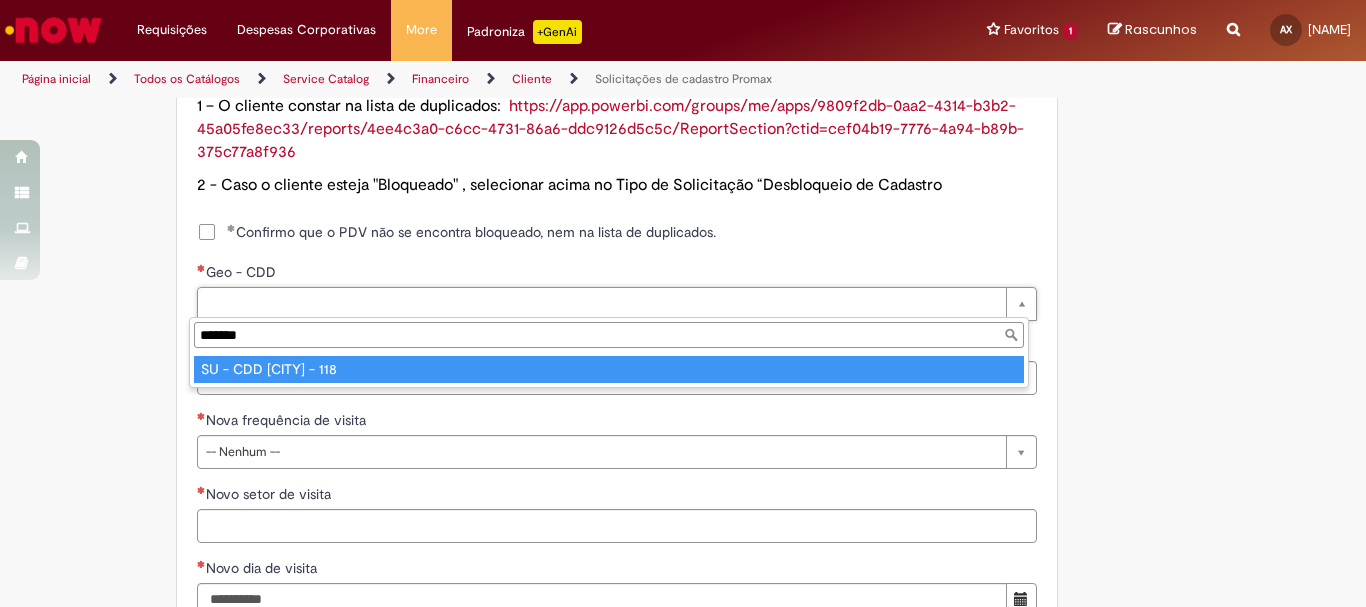 type on "*******" 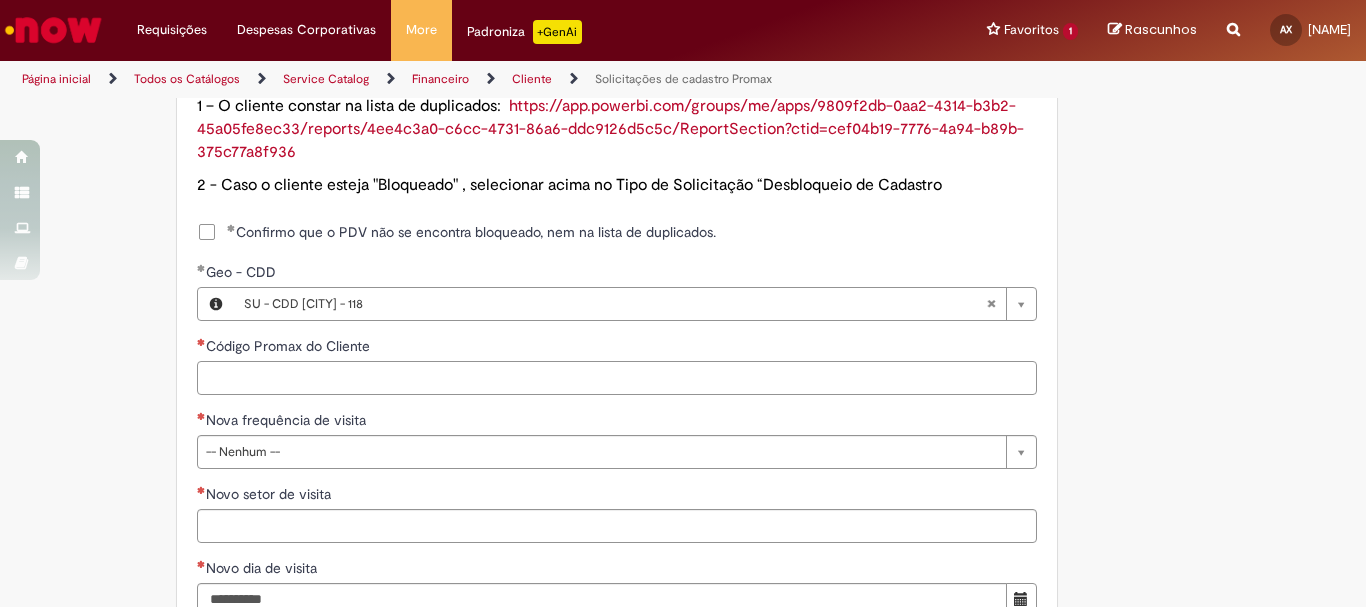 click on "Código Promax do Cliente" at bounding box center [617, 378] 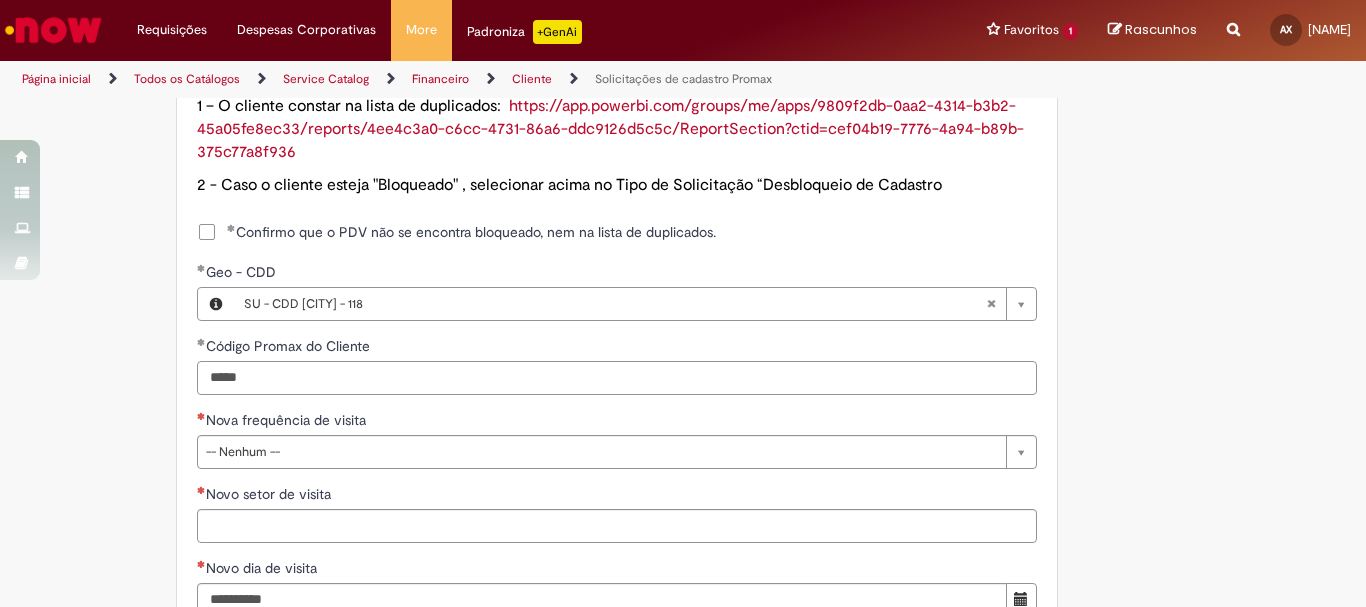 type on "*****" 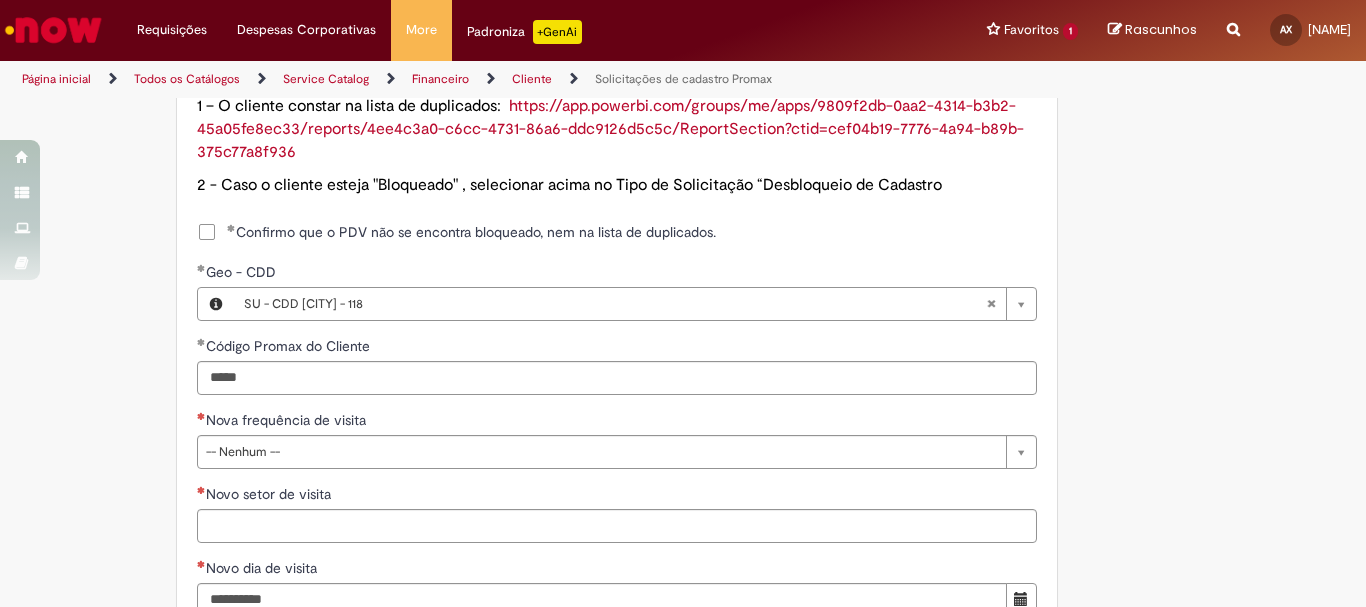 click on "Adicionar a Favoritos
Solicitações de cadastro Promax
Oferta exclusiva para bloqueio, desbloqueio, reativação e transferência de PDVs entre Operações, cadastro manuais de CDDS, fábricas e eventos.
📌 Em anexo, você encontra o nosso  Book de Documentos  com as orientações necessárias. Acesse também nosso SharePoint: 🔗  https://anheuserbuschinbev.sharepoint.com/sites/ComunicacaoOTC E-mail de contato:   [EMAIL]
⚠️  Importante: As solicitações de  atualização de dados ou documentos  devem ser realizadas  exclusivamente pela plataforma Bees Care (Zendesk),  atraves do Link 🔗  https://ab-inbevbr.zendesk.com
📥 Abaixo, você confere o passo a passo de como abrir uma solicitação na plataforma.
SAP Interim Country Code ** Favorecido" at bounding box center [585, 53] 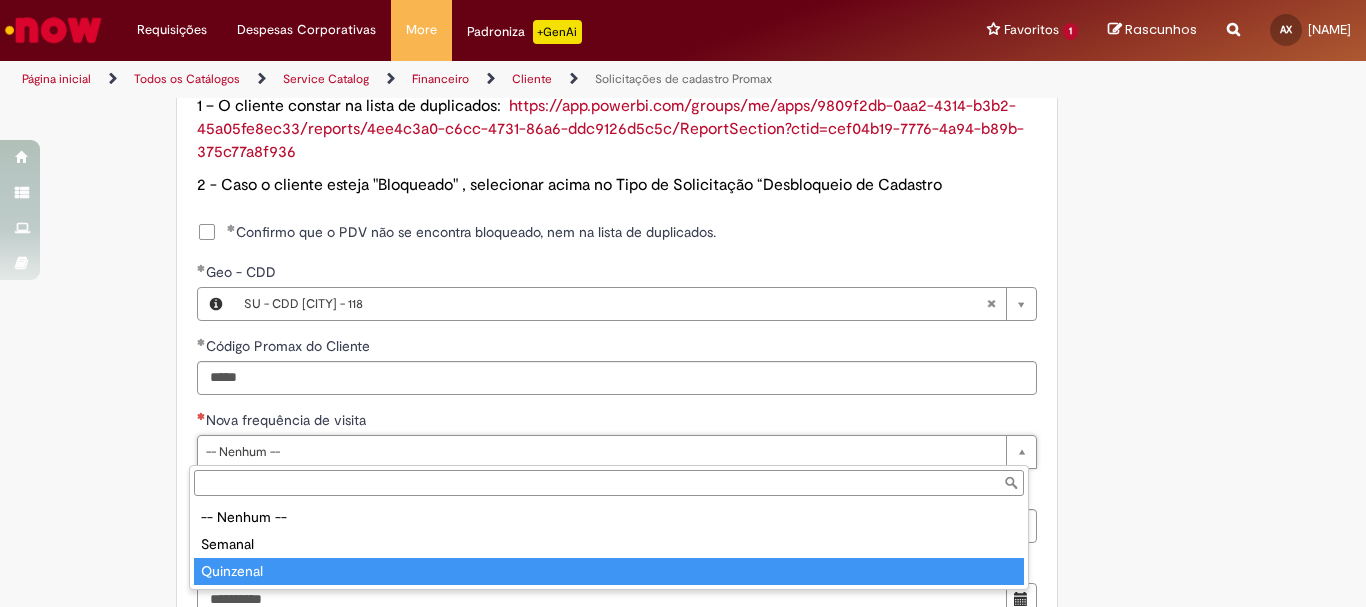type on "*********" 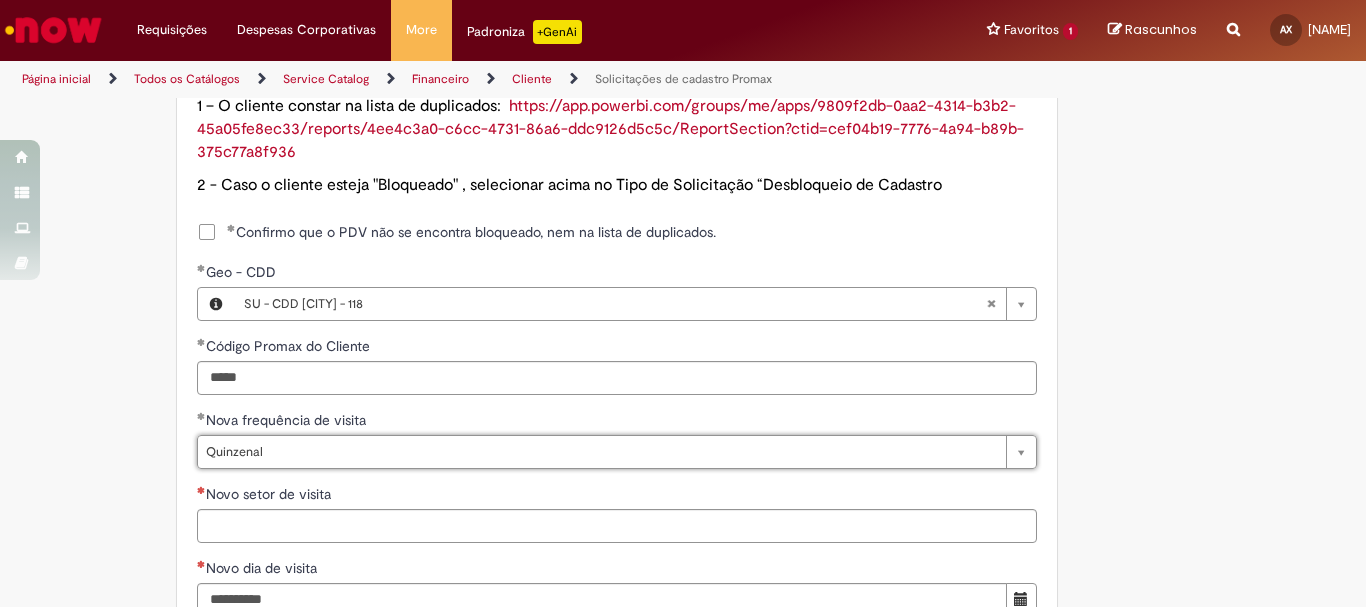 scroll, scrollTop: 1300, scrollLeft: 0, axis: vertical 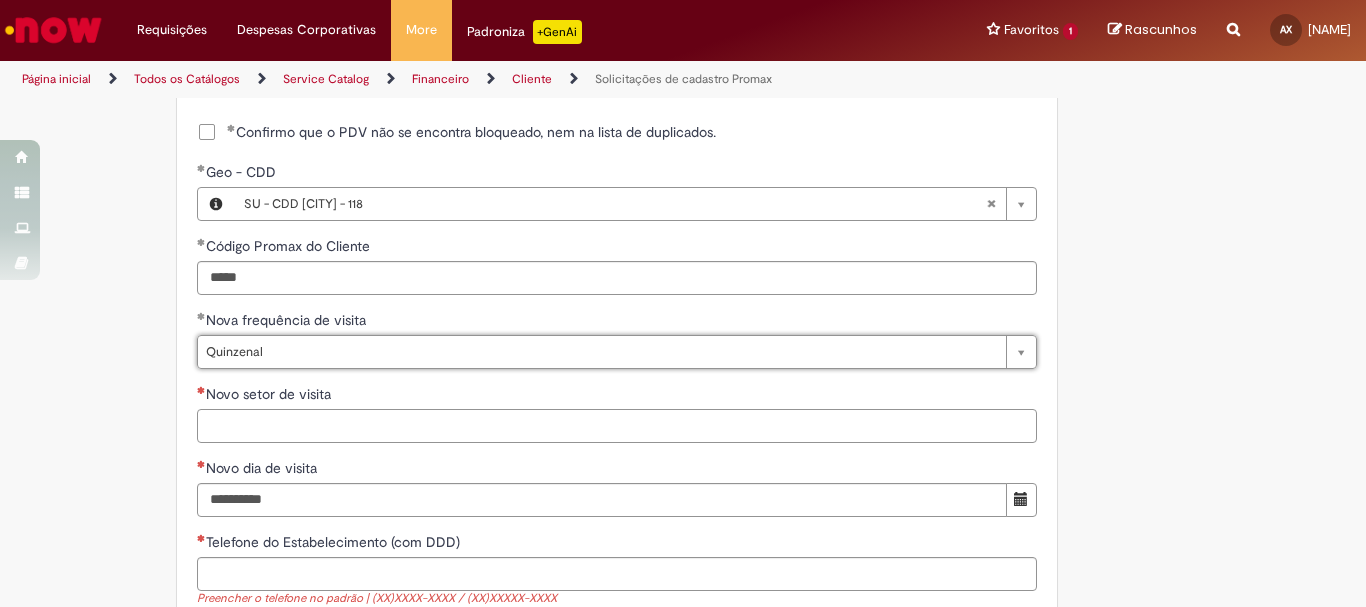 click on "Novo setor de visita" at bounding box center [617, 426] 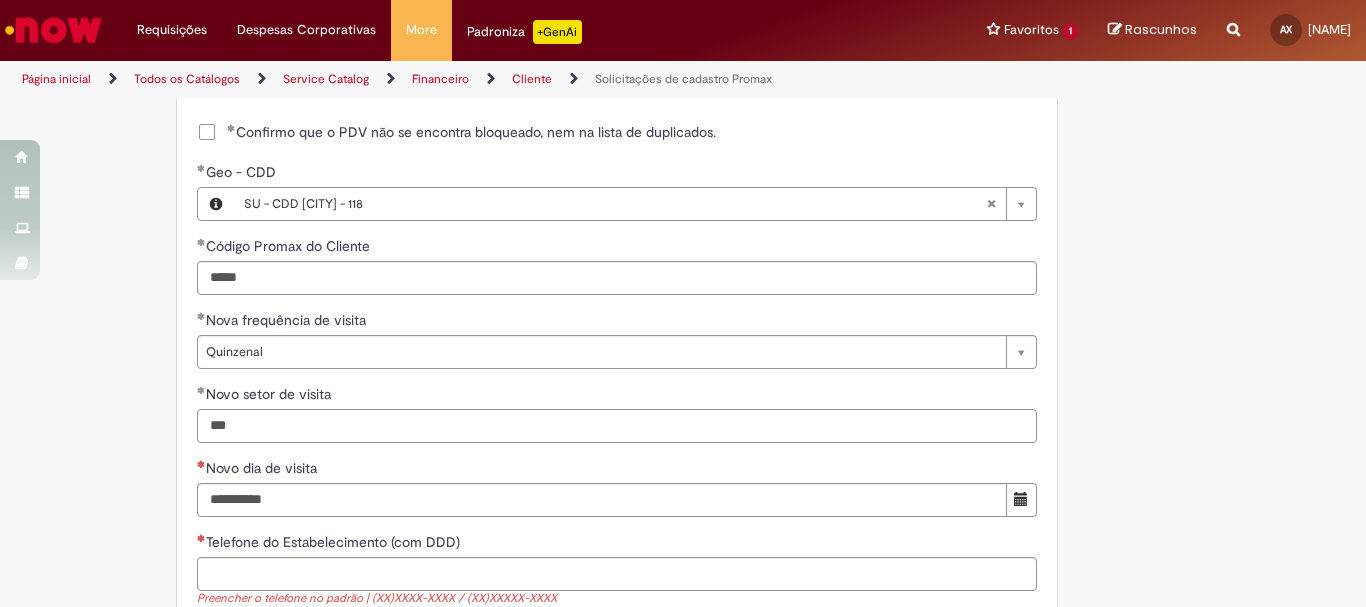 type on "***" 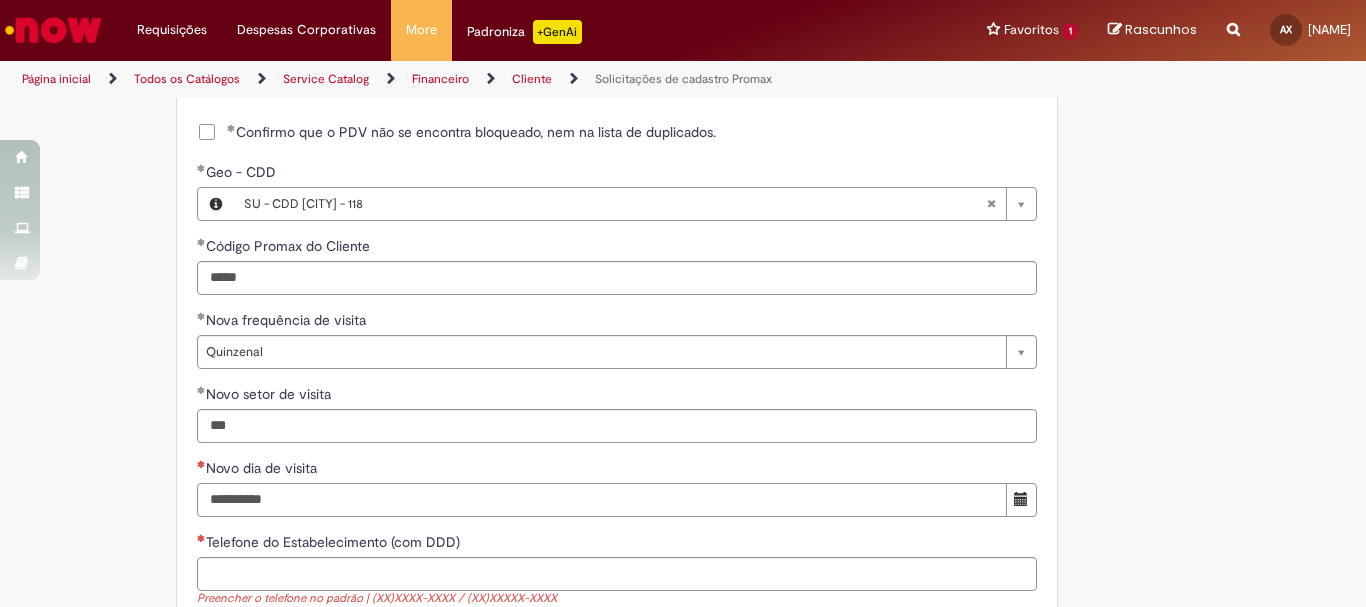 click on "Novo dia de visita" at bounding box center (602, 500) 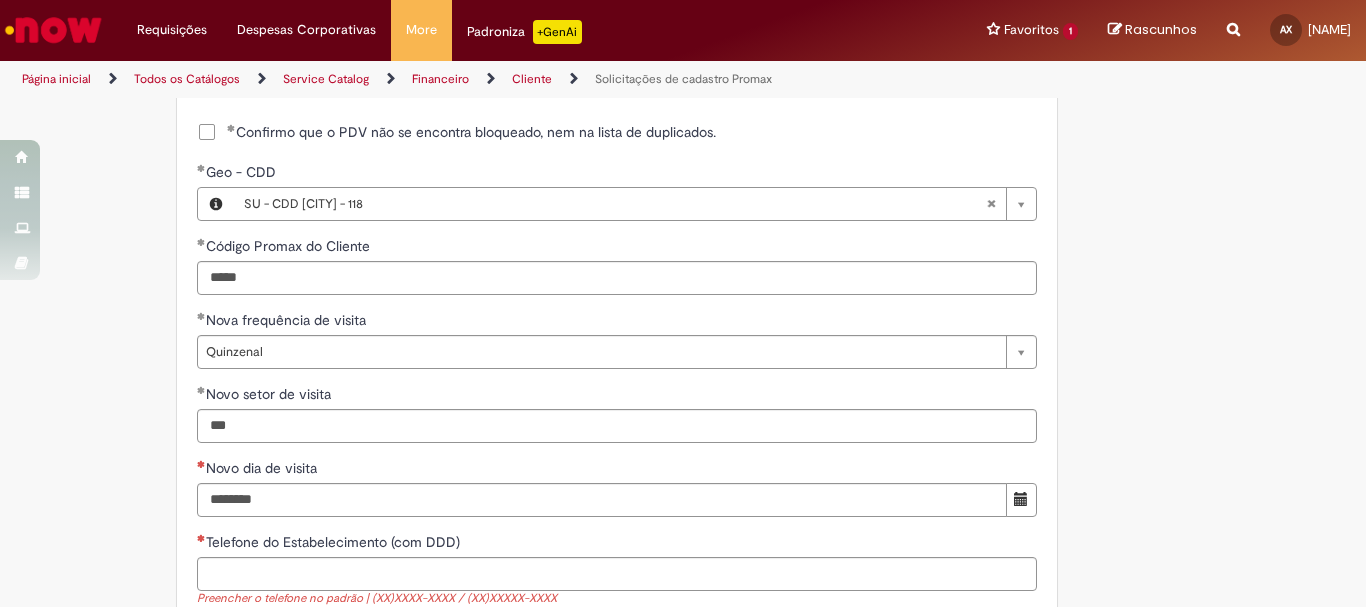 click on "Adicionar a Favoritos
Solicitações de cadastro Promax
Oferta exclusiva para bloqueio, desbloqueio, reativação e transferência de PDVs entre Operações, cadastro manuais de CDDS, fábricas e eventos.
📌 Em anexo, você encontra o nosso  Book de Documentos  com as orientações necessárias. Acesse também nosso SharePoint: 🔗  https://anheuserbuschinbev.sharepoint.com/sites/ComunicacaoOTC E-mail de contato:   [EMAIL]
⚠️  Importante: As solicitações de  atualização de dados ou documentos  devem ser realizadas  exclusivamente pela plataforma Bees Care (Zendesk),  atraves do Link 🔗  https://ab-inbevbr.zendesk.com
📥 Abaixo, você confere o passo a passo de como abrir uma solicitação na plataforma.
SAP Interim Country Code ** Favorecido" at bounding box center (683, -47) 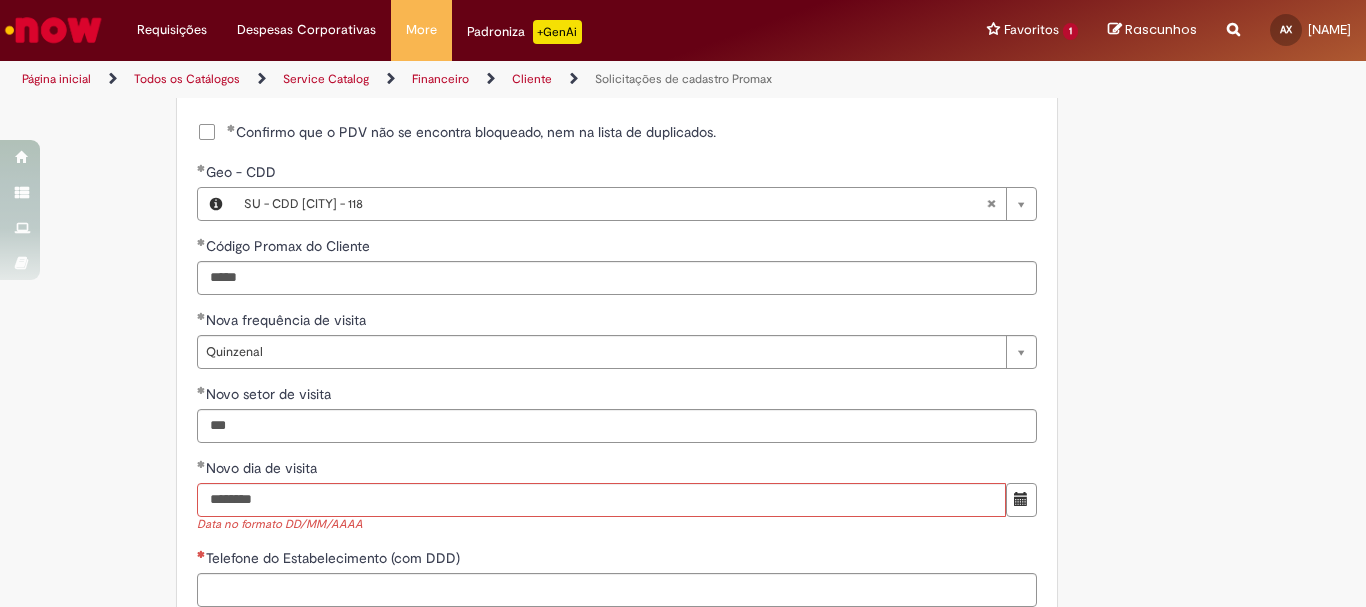 scroll, scrollTop: 1400, scrollLeft: 0, axis: vertical 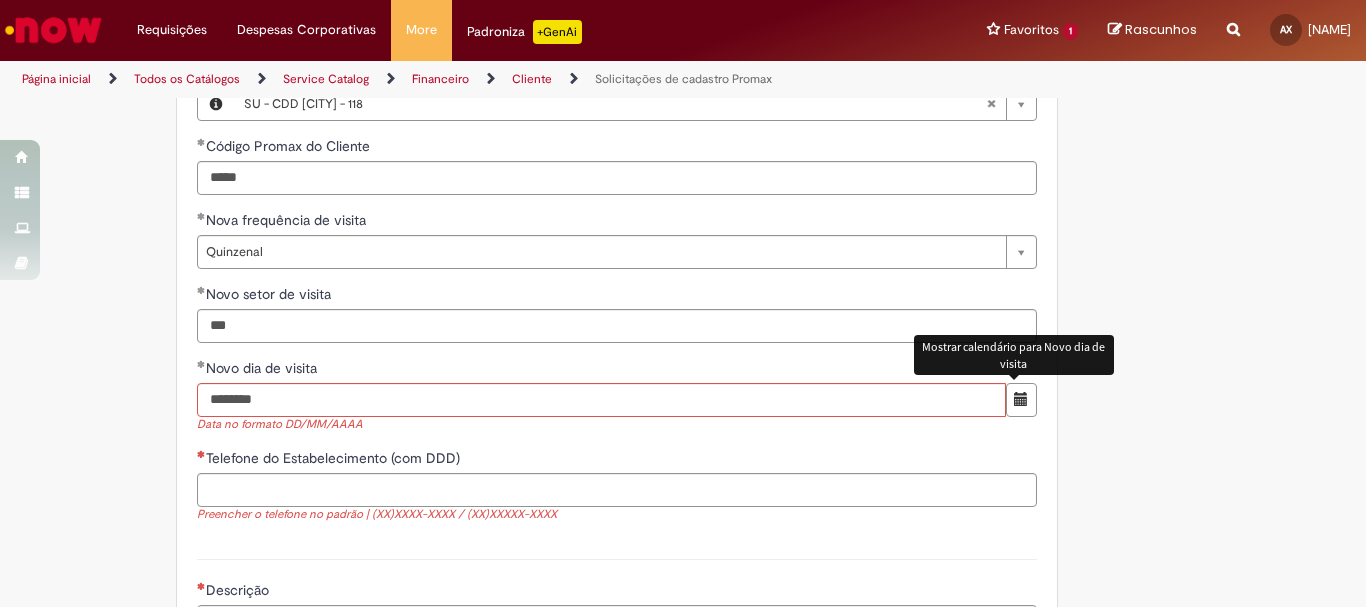 click at bounding box center (1021, 400) 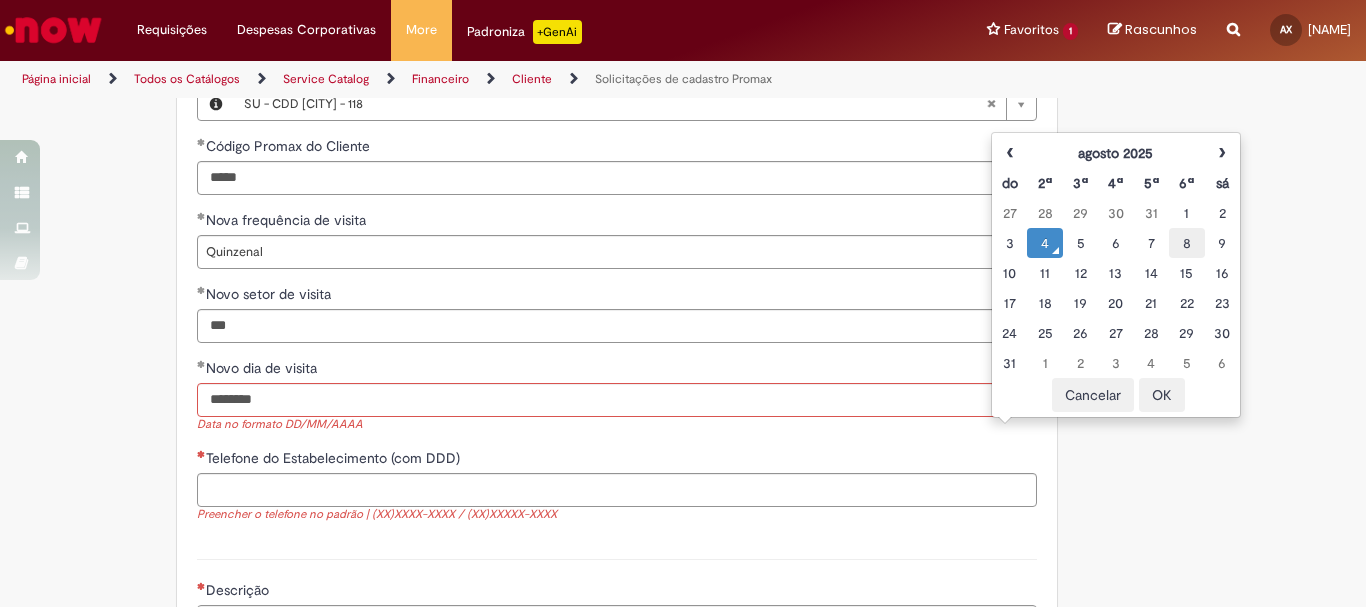 click on "8" at bounding box center [1186, 243] 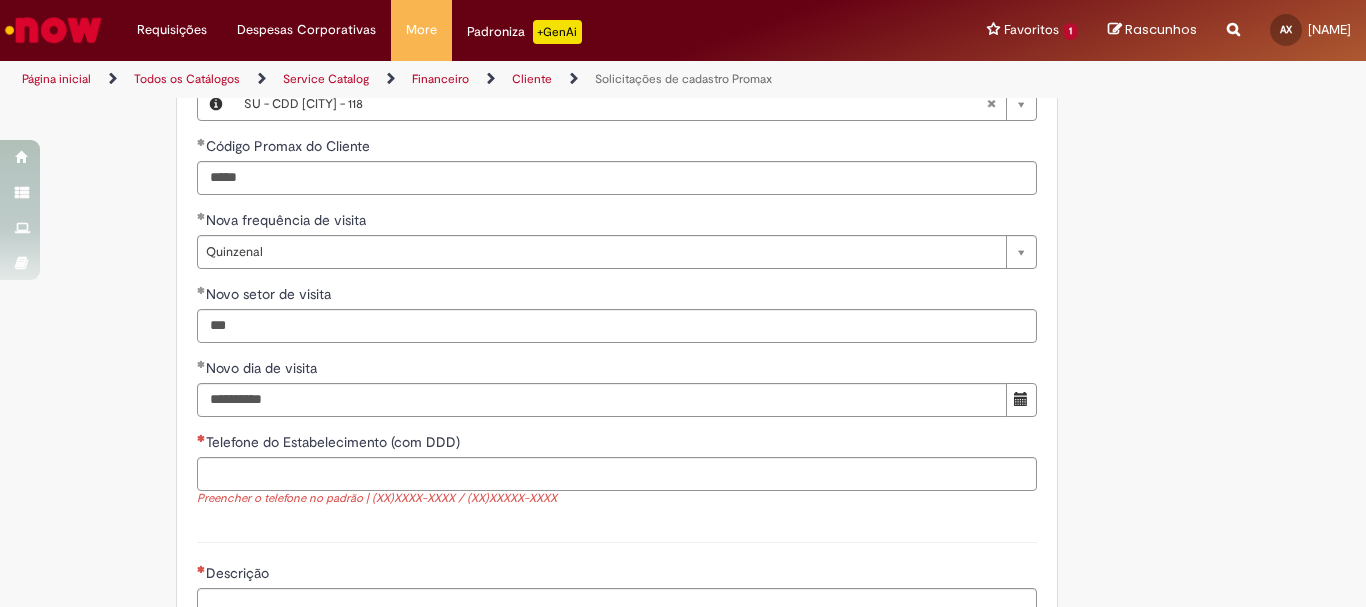 drag, startPoint x: 1108, startPoint y: 553, endPoint x: 778, endPoint y: 522, distance: 331.45285 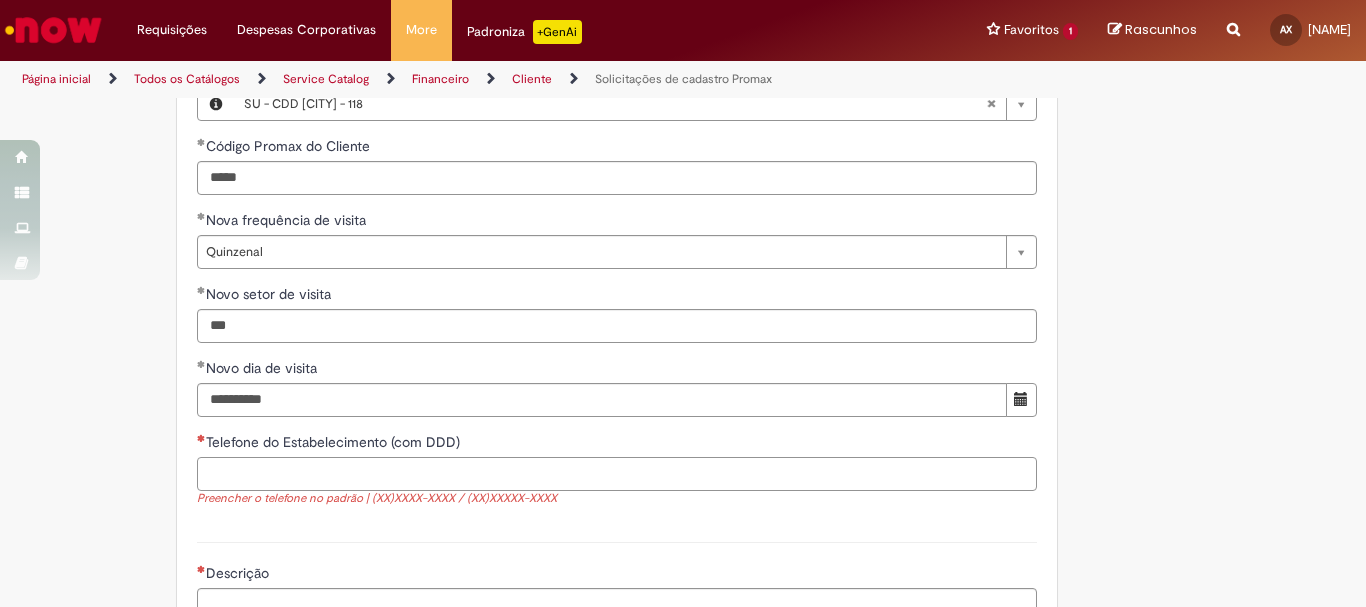 click on "Telefone do Estabelecimento (com DDD)" at bounding box center (617, 474) 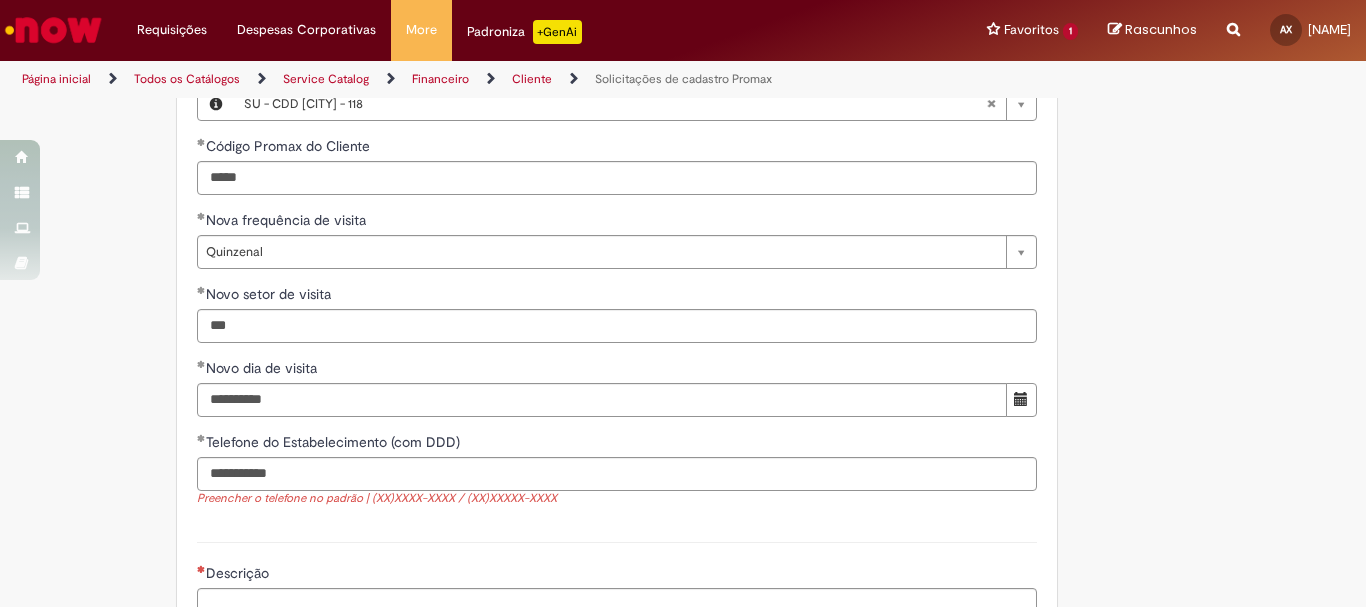 type on "**********" 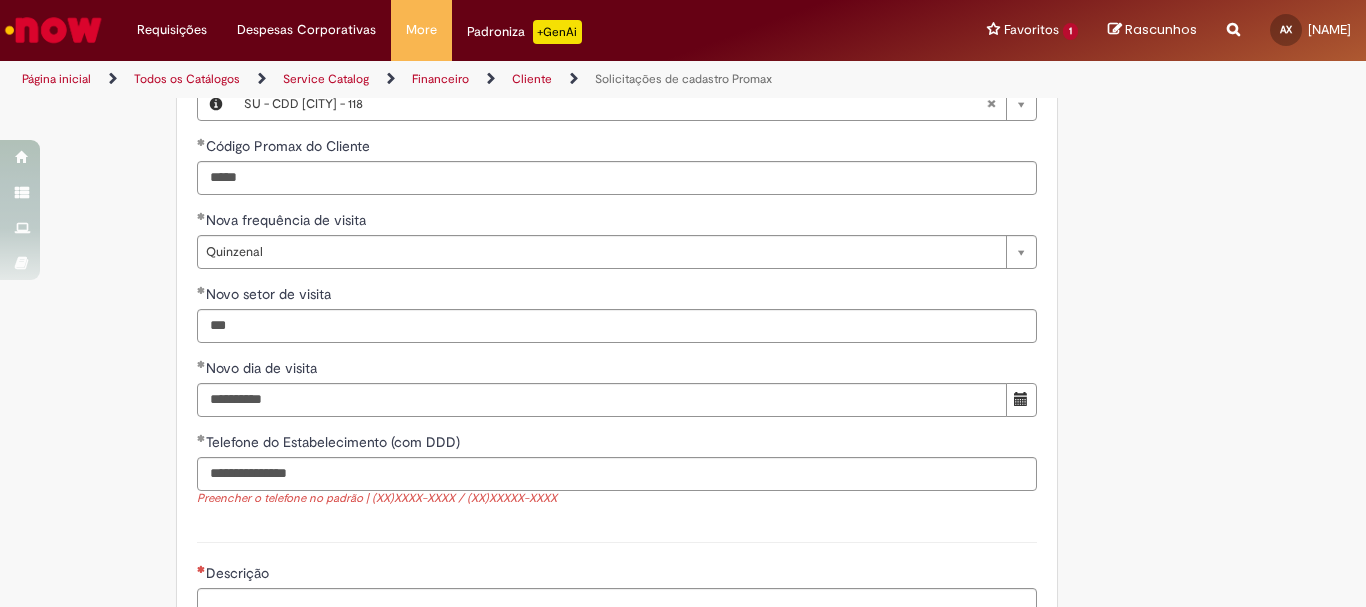 click on "Tire dúvidas com LupiAssist    +GenAI
Oi! Eu sou LupiAssist, uma Inteligência Artificial Generativa em constante aprendizado   Meu conteúdo é monitorado para trazer uma melhor experiência
Dúvidas comuns:
Só mais um instante, estou consultando nossas bases de conhecimento  e escrevendo a melhor resposta pra você!
Title
Lorem ipsum dolor sit amet    Fazer uma nova pergunta
Gerei esta resposta utilizando IA Generativa em conjunto com os nossos padrões. Em caso de divergência, os documentos oficiais prevalecerão.
Saiba mais em:
Ou ligue para:
E aí, te ajudei?
Sim, obrigado!" at bounding box center (683, -146) 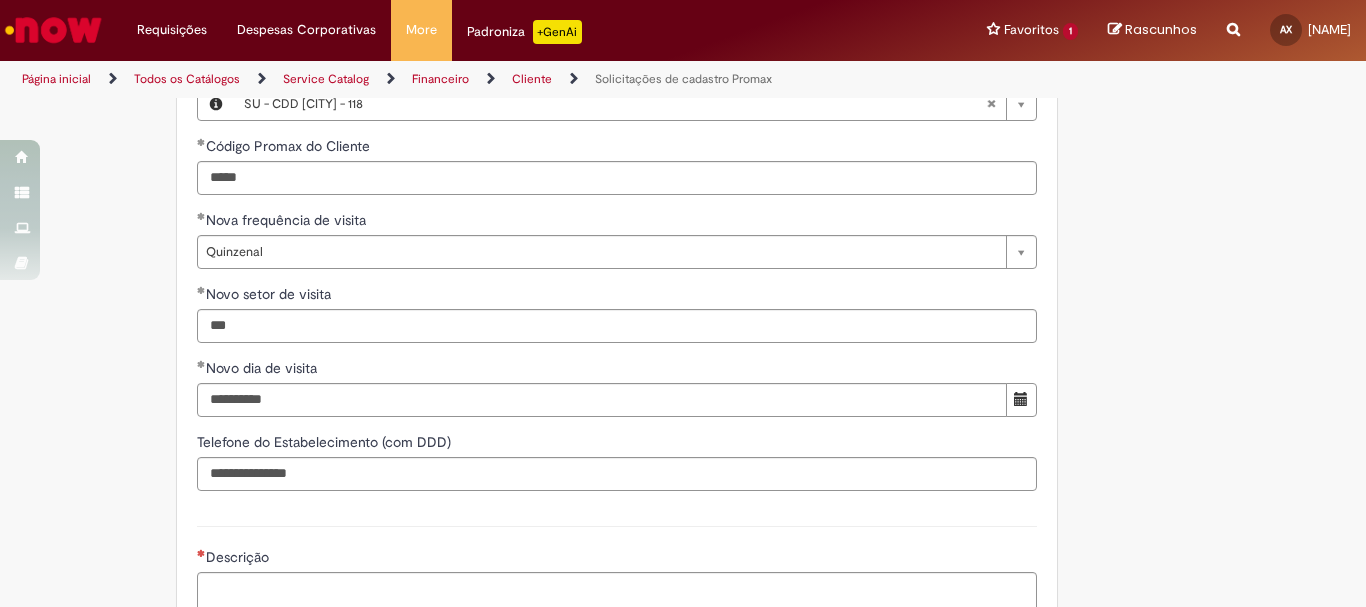 scroll, scrollTop: 1700, scrollLeft: 0, axis: vertical 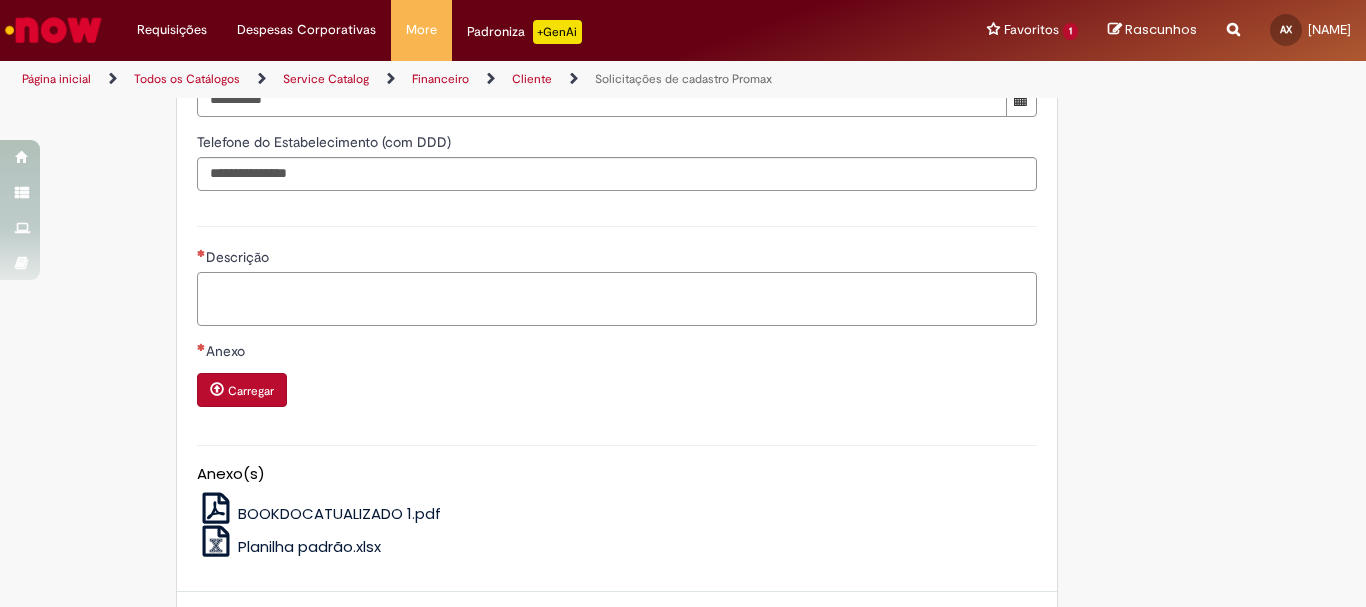 click on "Descrição" at bounding box center (617, 299) 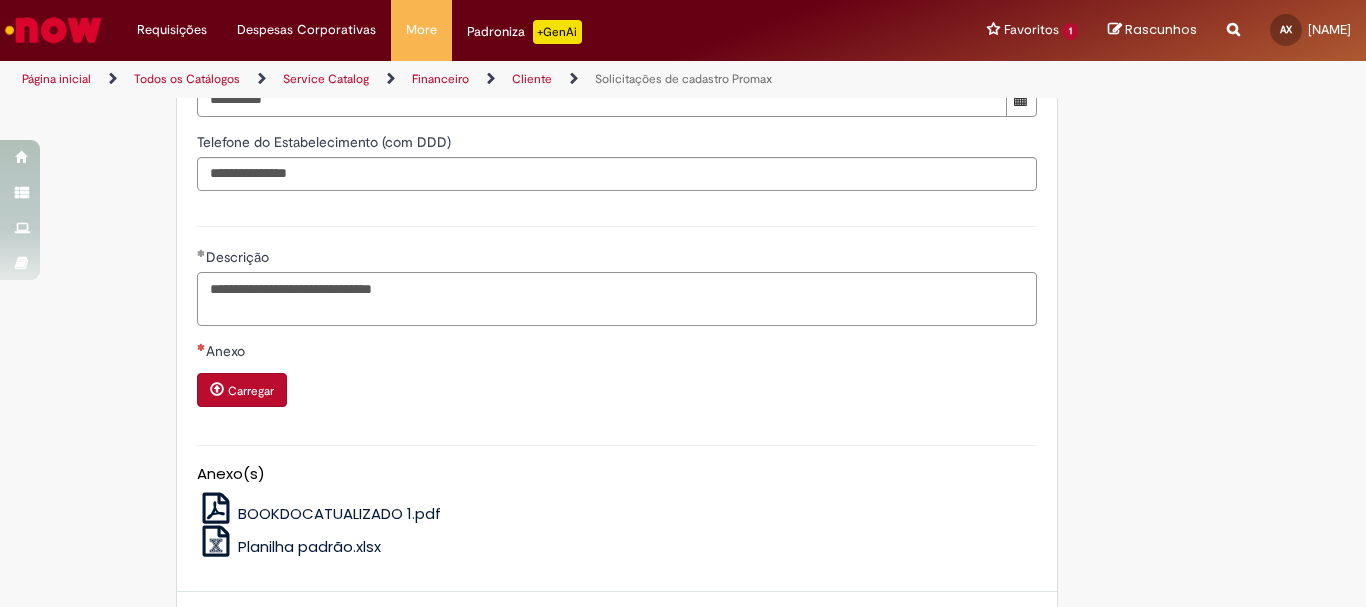 type on "**********" 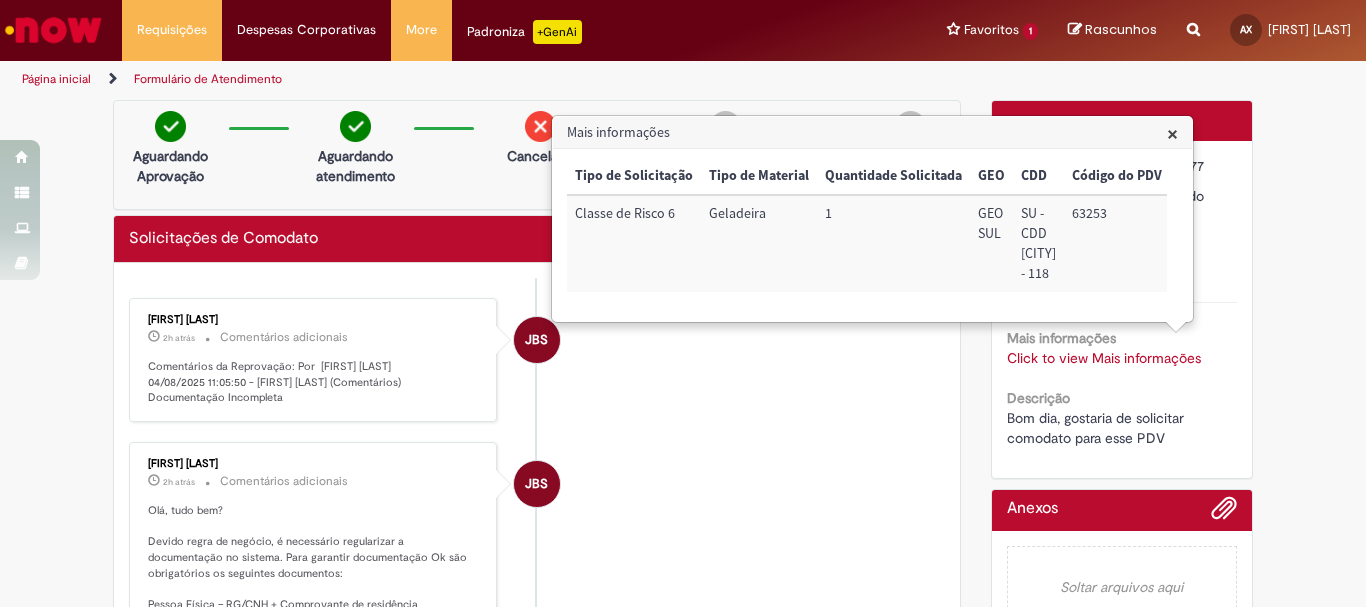 scroll, scrollTop: 0, scrollLeft: 0, axis: both 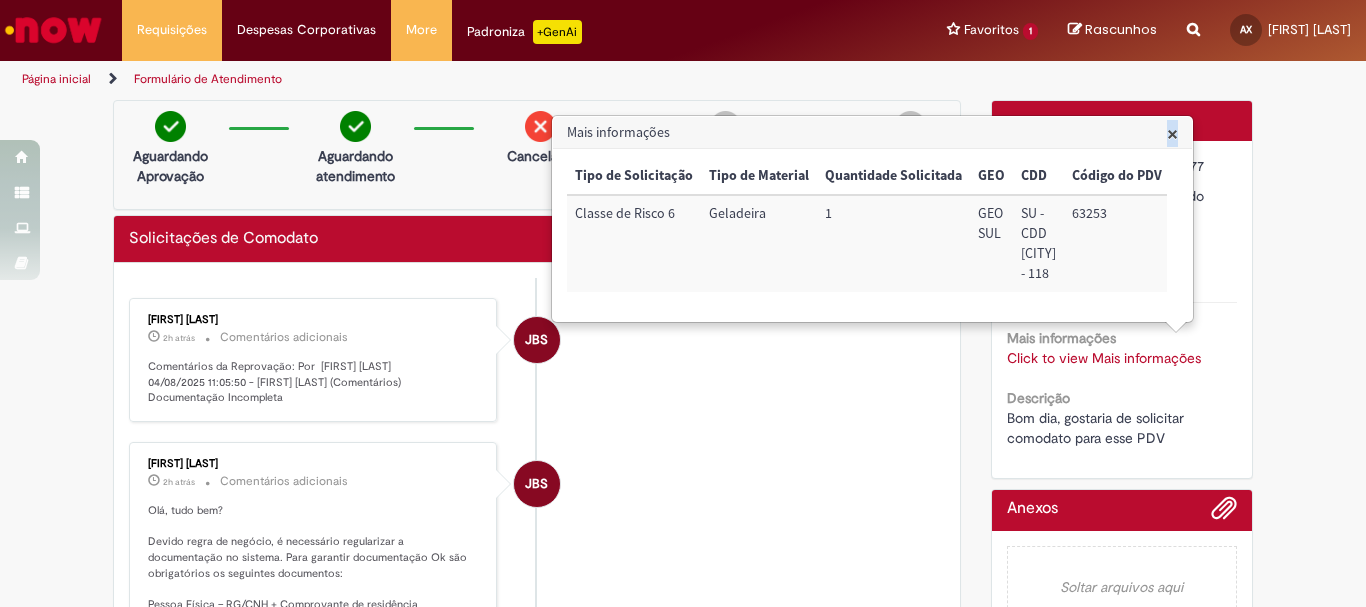 click on "Mais informações
× Tipo de Solicitação 		 Tipo de Material Quantidade Solicitada  GEO CDD Código do PDV Classe de Risco 6 Geladeira 1 GEO SUL SU - CDD Pelotas - 118 63253" at bounding box center (872, 219) 